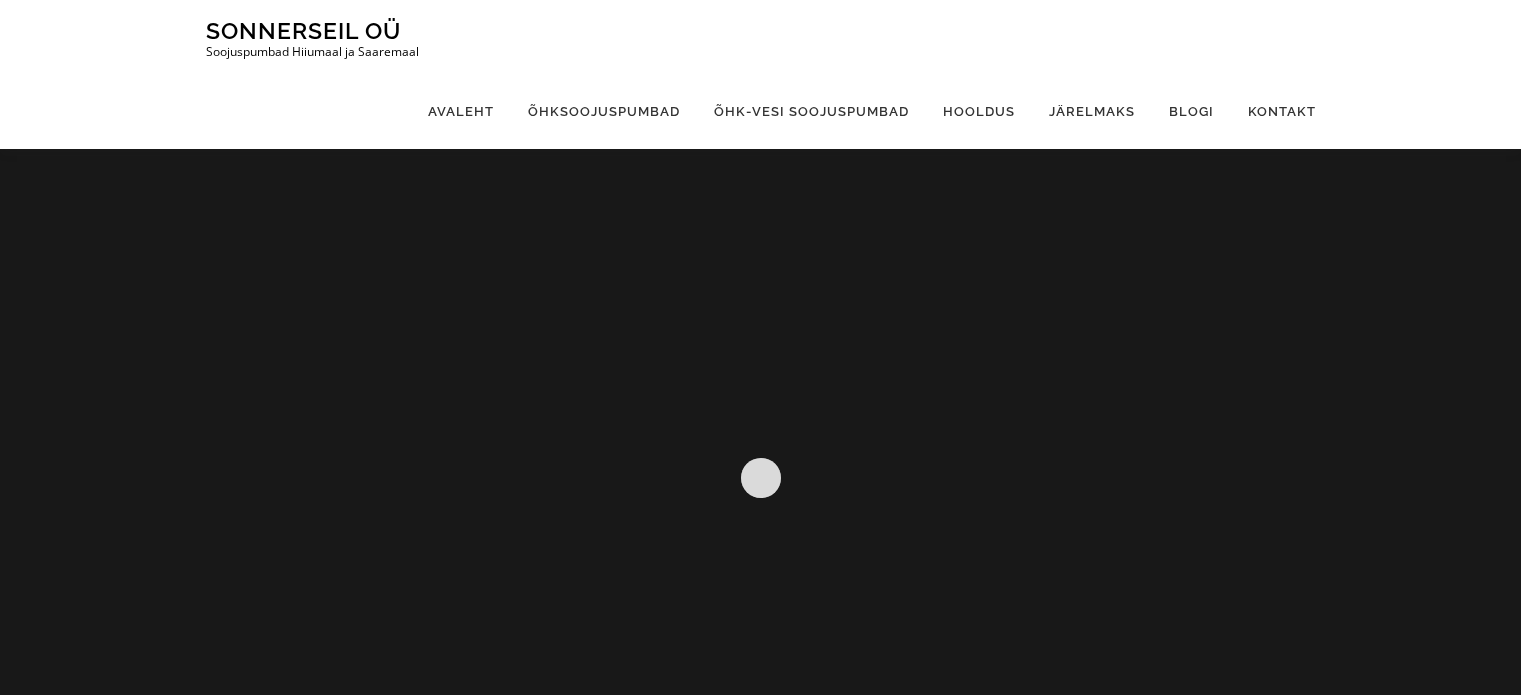 scroll, scrollTop: 0, scrollLeft: 0, axis: both 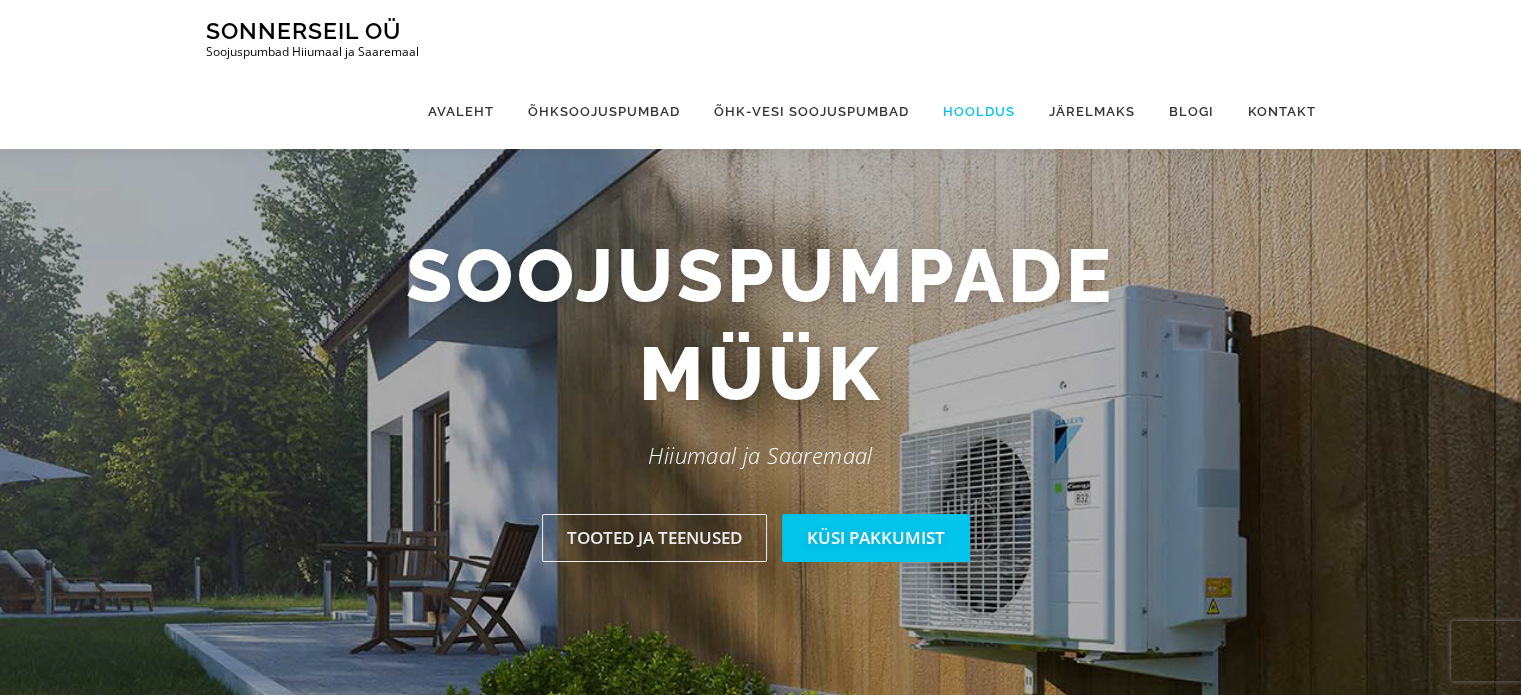 click on "Hooldus" at bounding box center (979, 111) 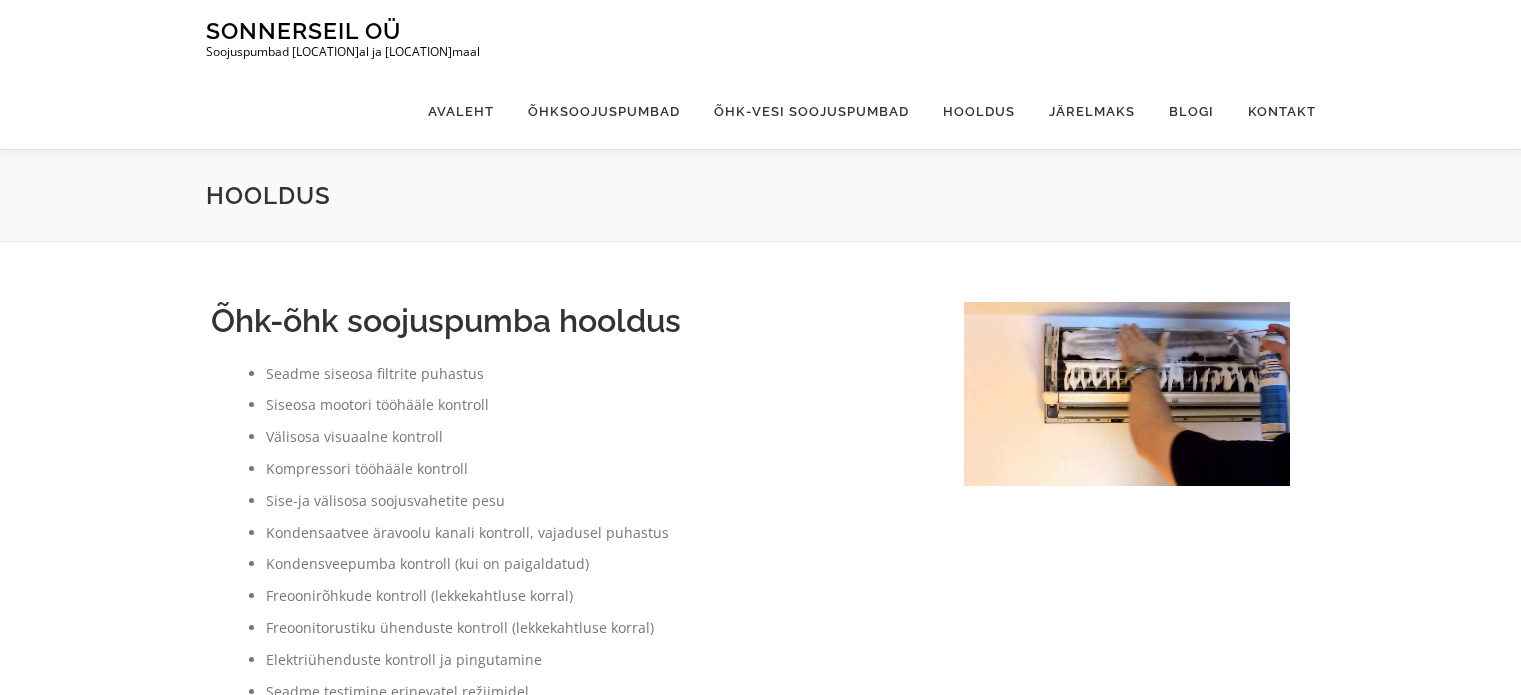 scroll, scrollTop: 0, scrollLeft: 0, axis: both 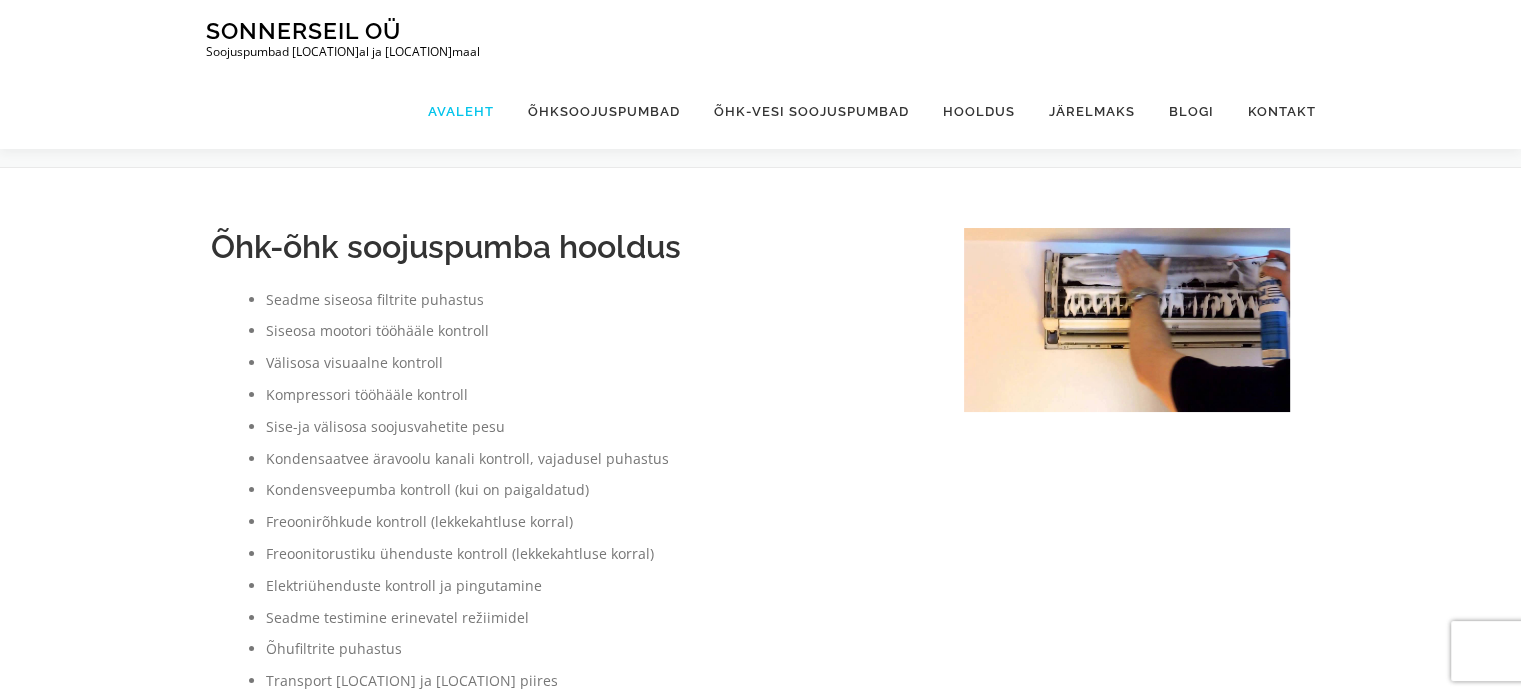 click on "Avaleht" at bounding box center (461, 111) 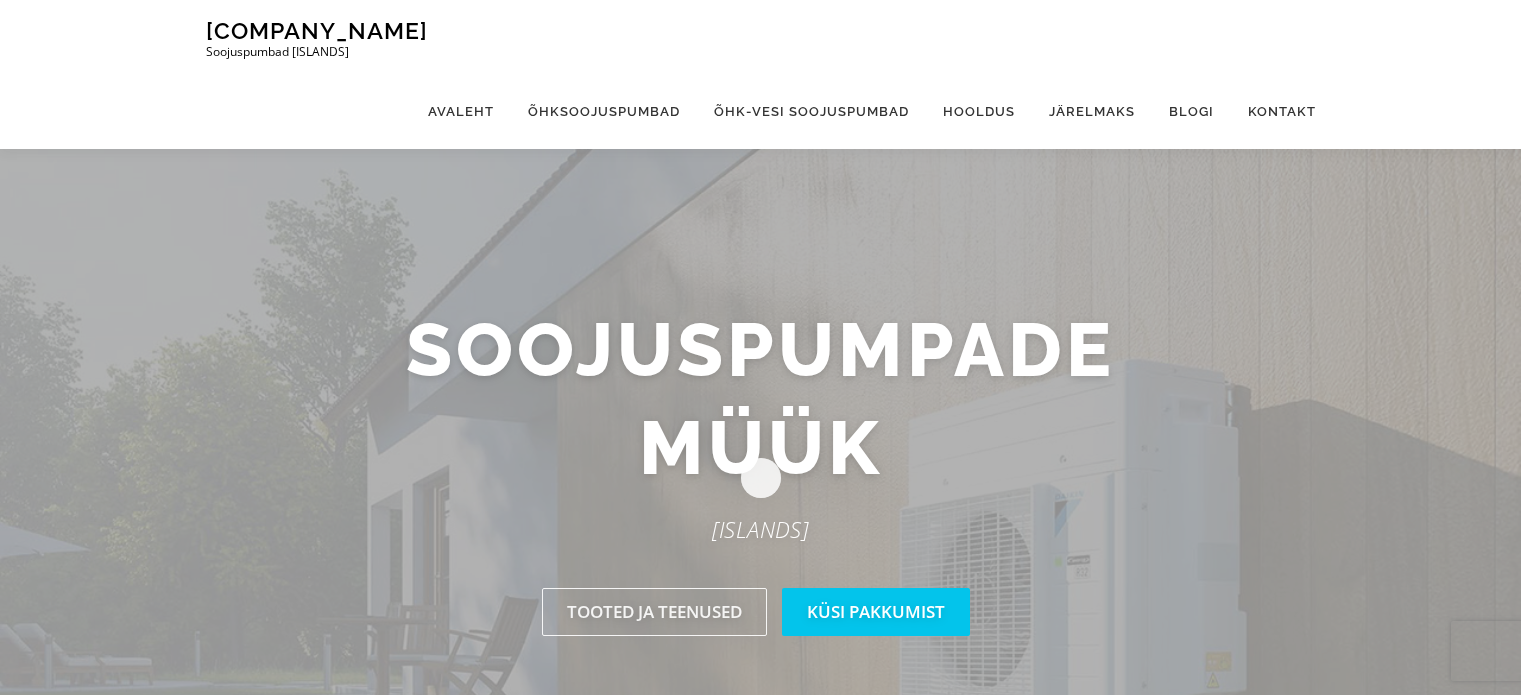 scroll, scrollTop: 0, scrollLeft: 0, axis: both 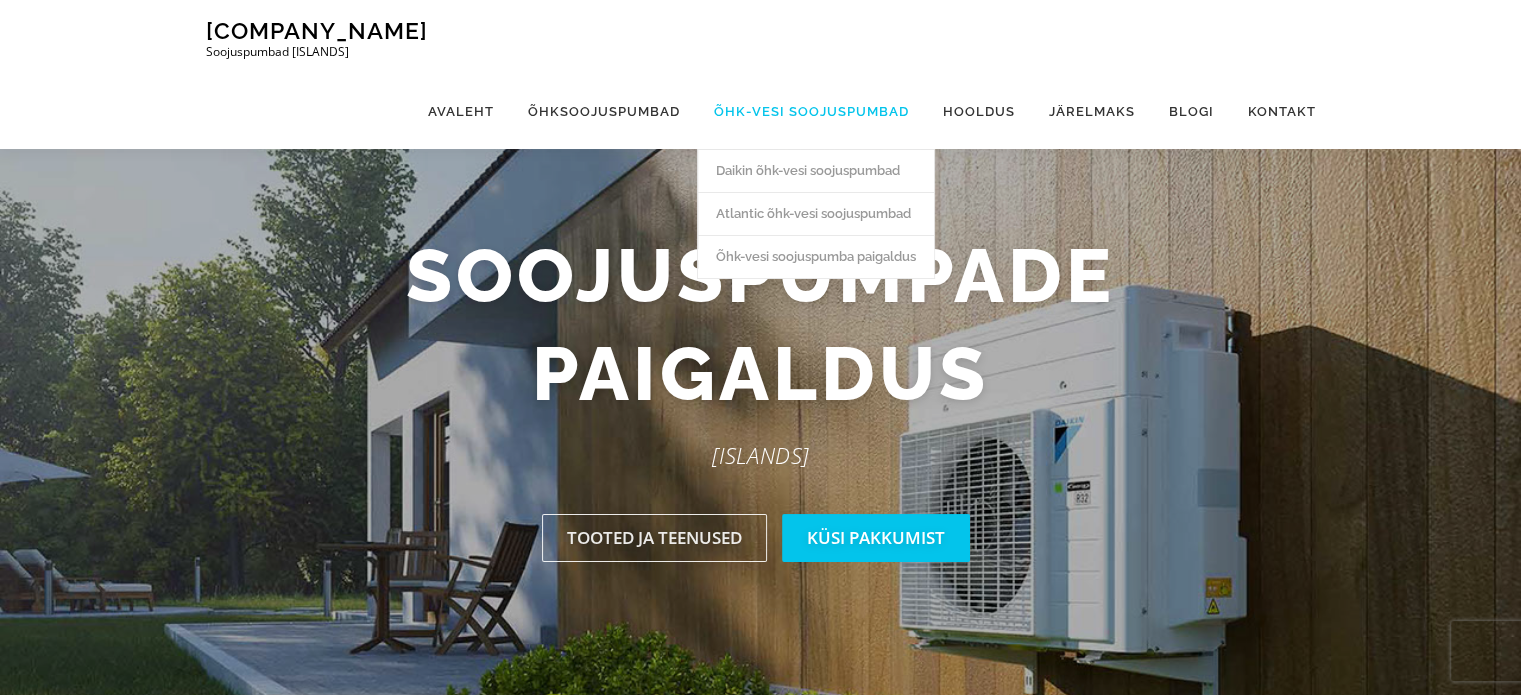 click on "Õhk-vesi soojuspumbad" at bounding box center [811, 111] 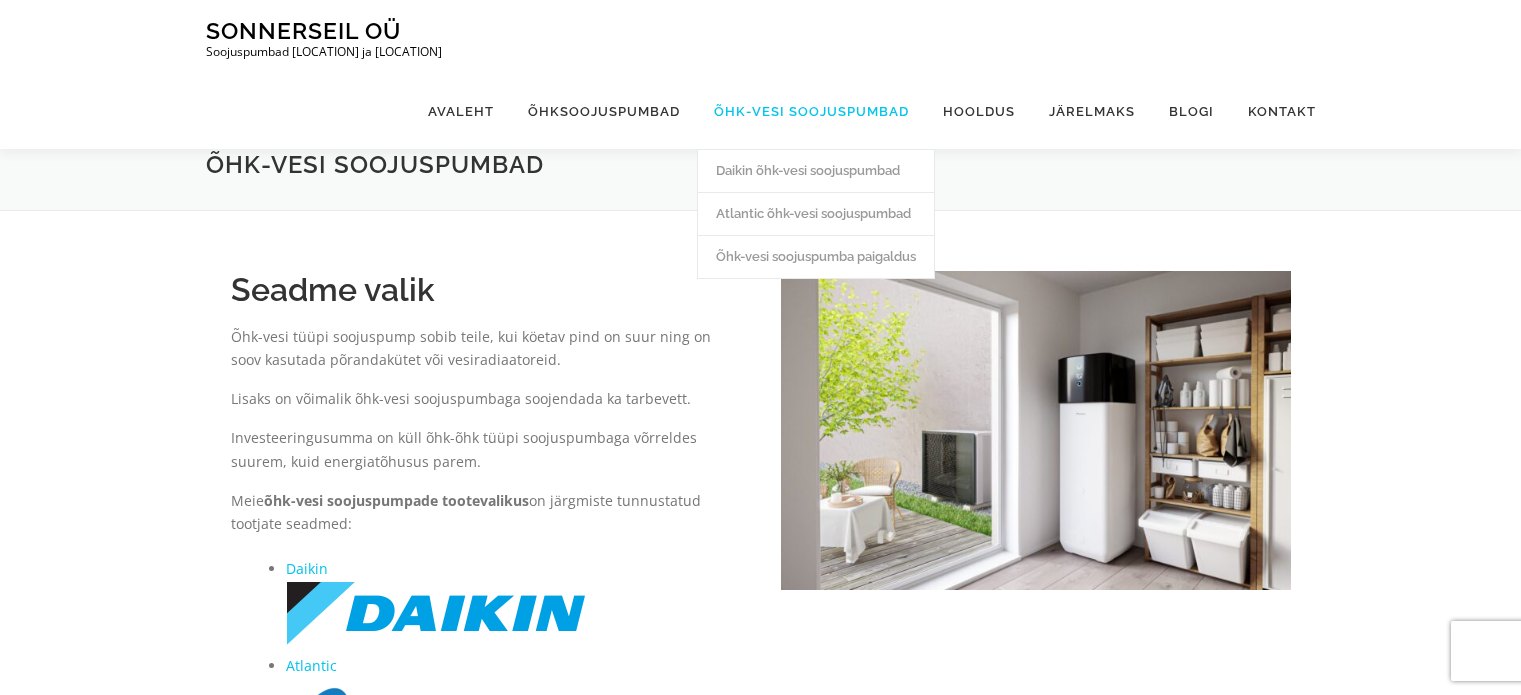 scroll, scrollTop: 0, scrollLeft: 0, axis: both 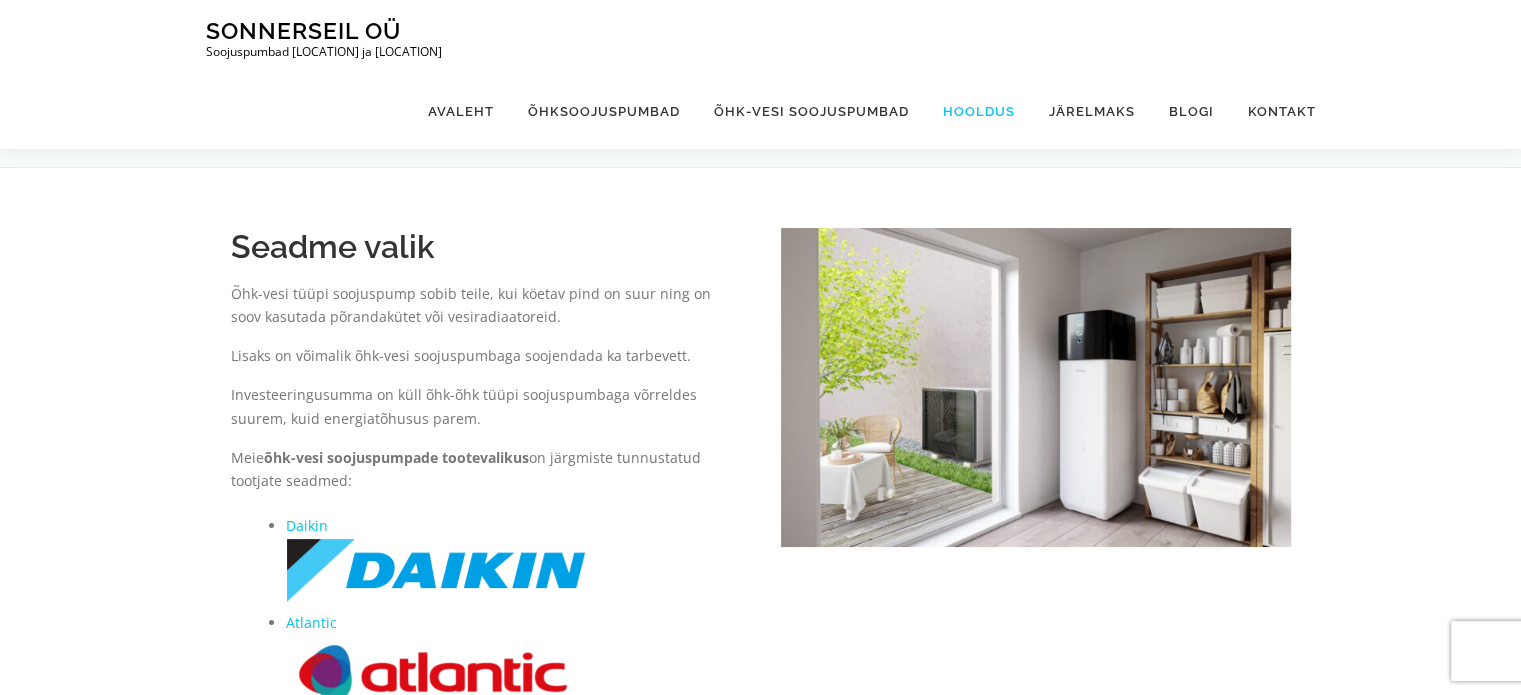 click on "Hooldus" at bounding box center [979, 111] 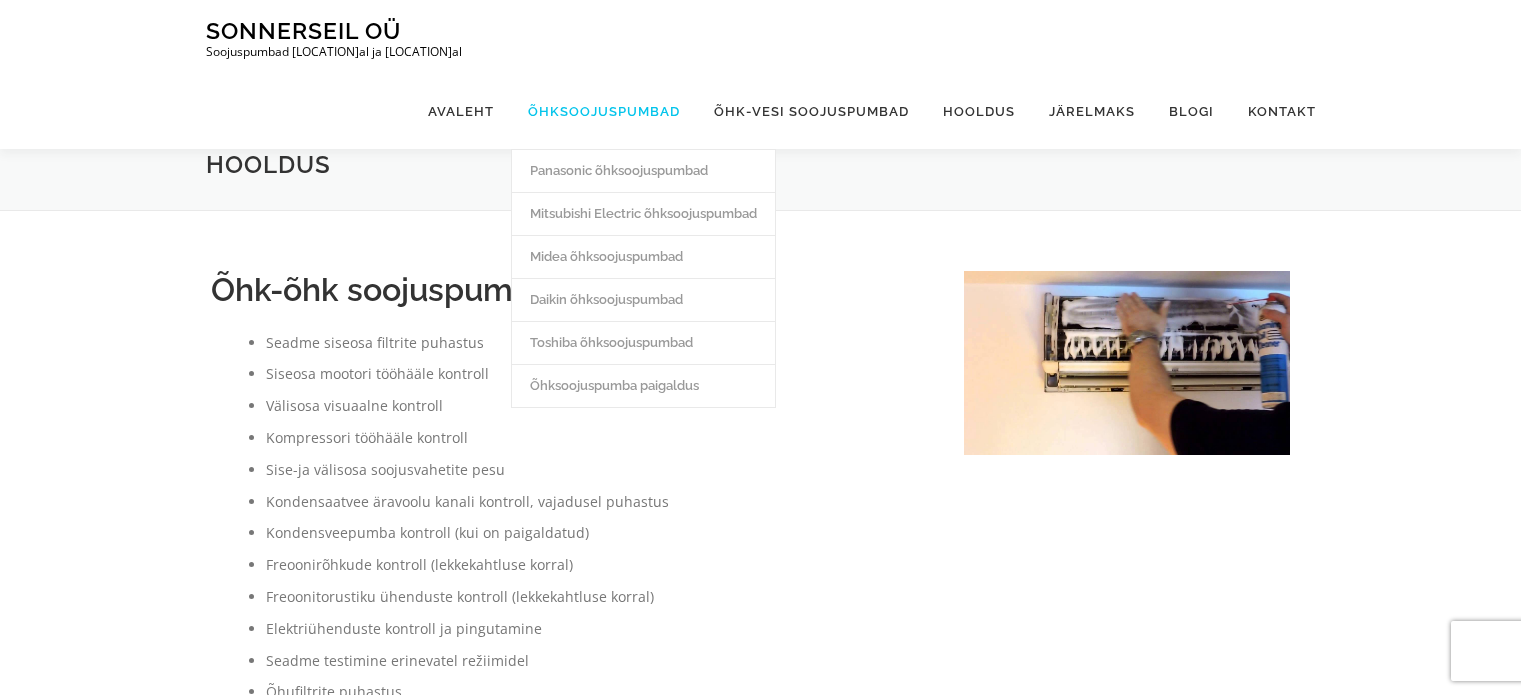 scroll, scrollTop: 0, scrollLeft: 0, axis: both 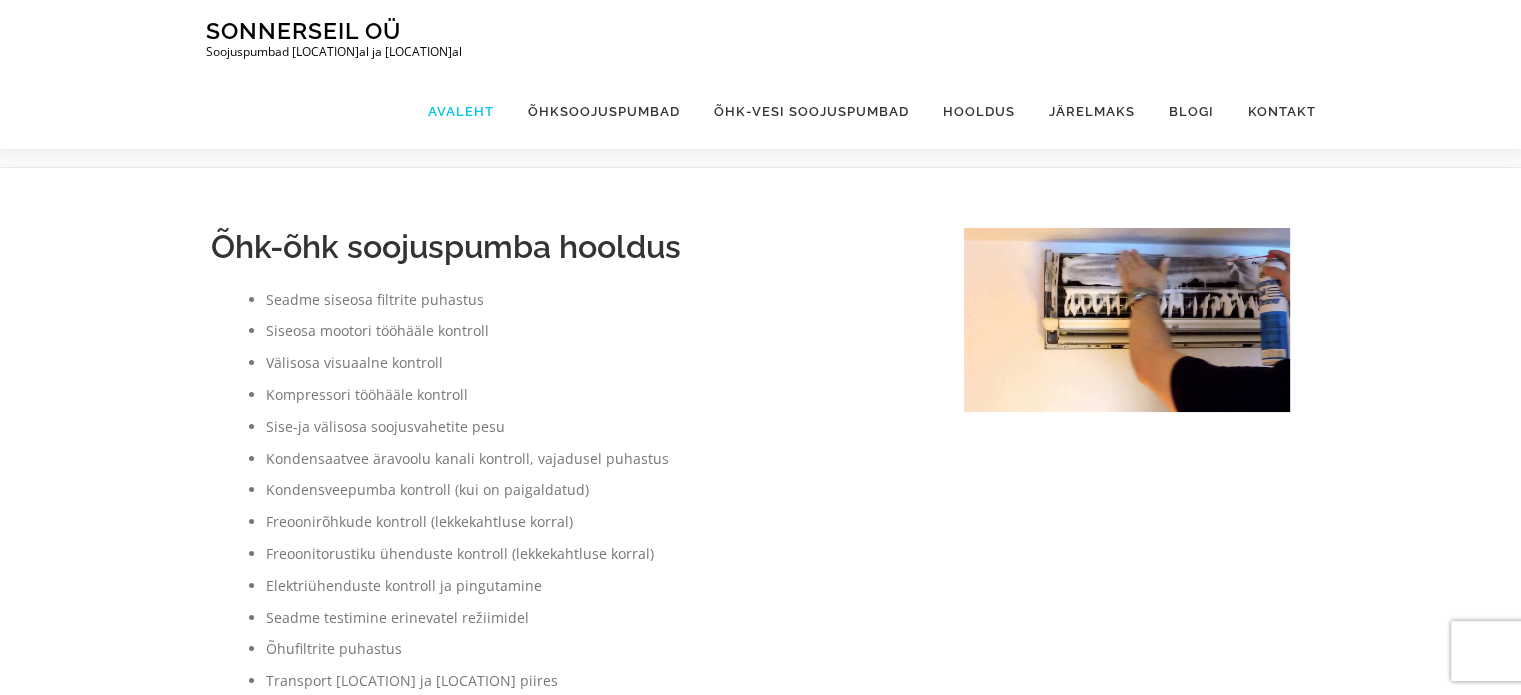 click on "Avaleht" at bounding box center [461, 111] 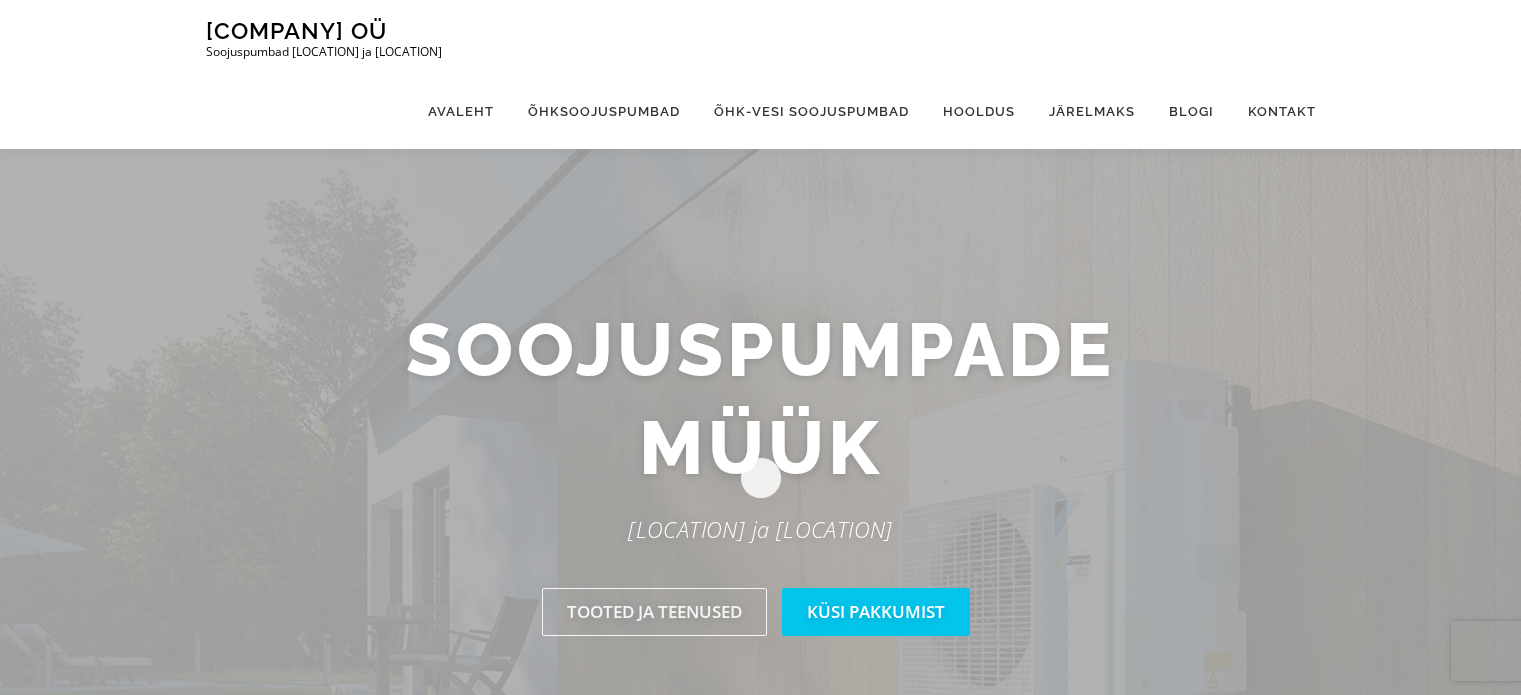 scroll, scrollTop: 0, scrollLeft: 0, axis: both 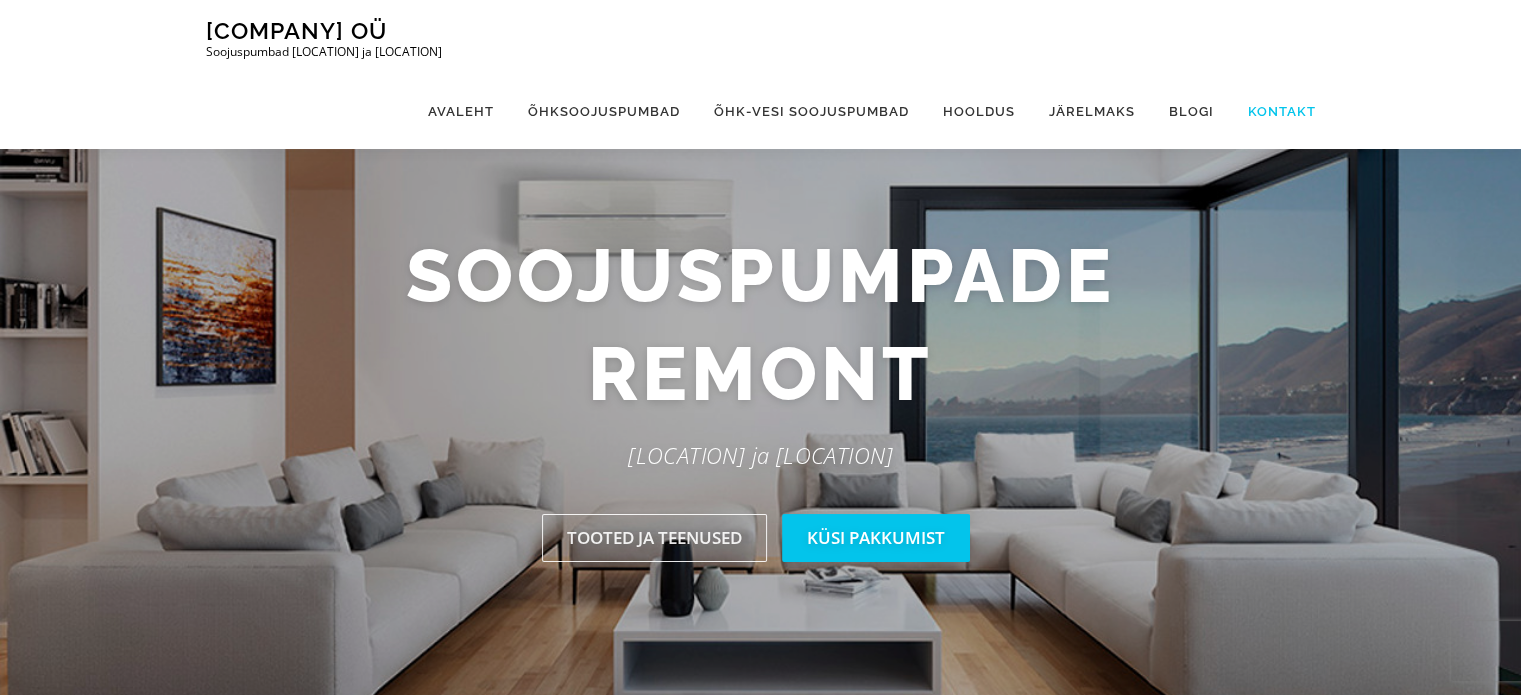 click on "Kontakt" at bounding box center (1273, 111) 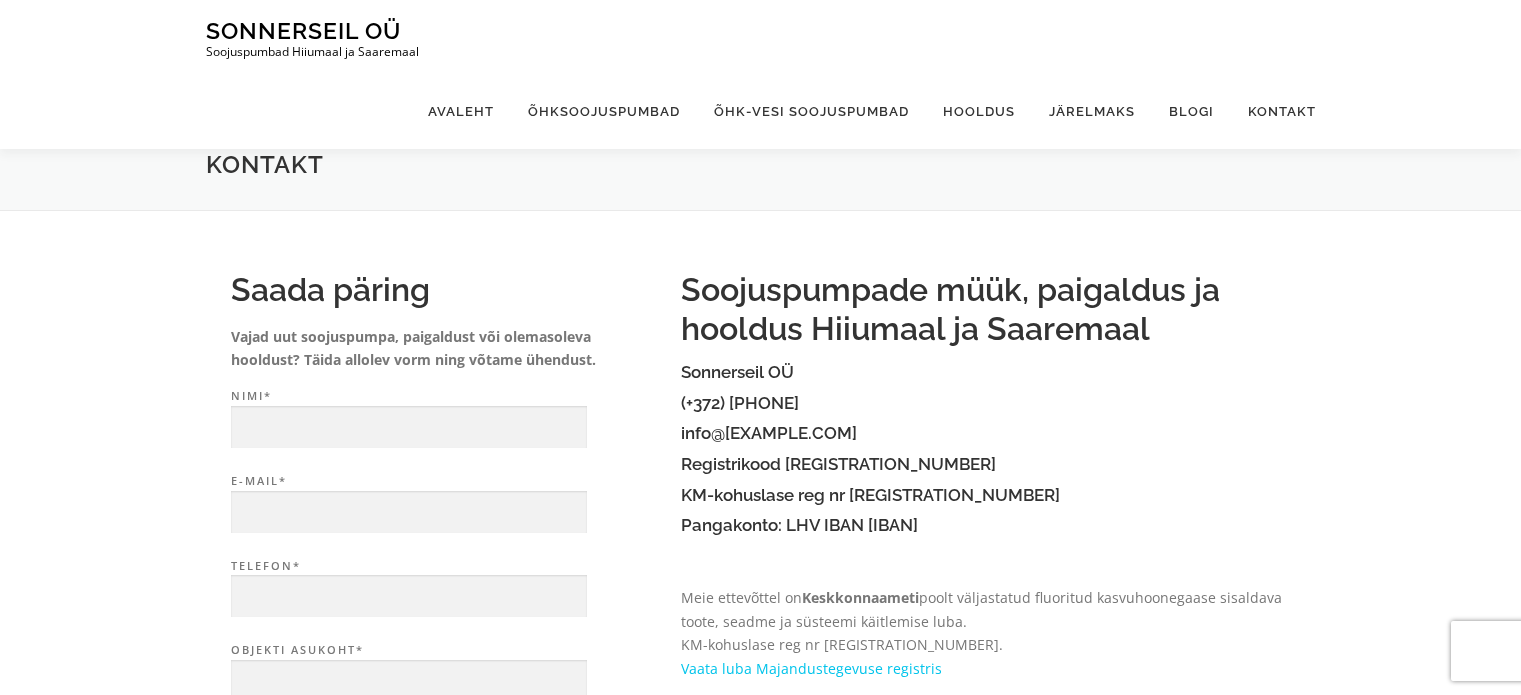 scroll, scrollTop: 0, scrollLeft: 0, axis: both 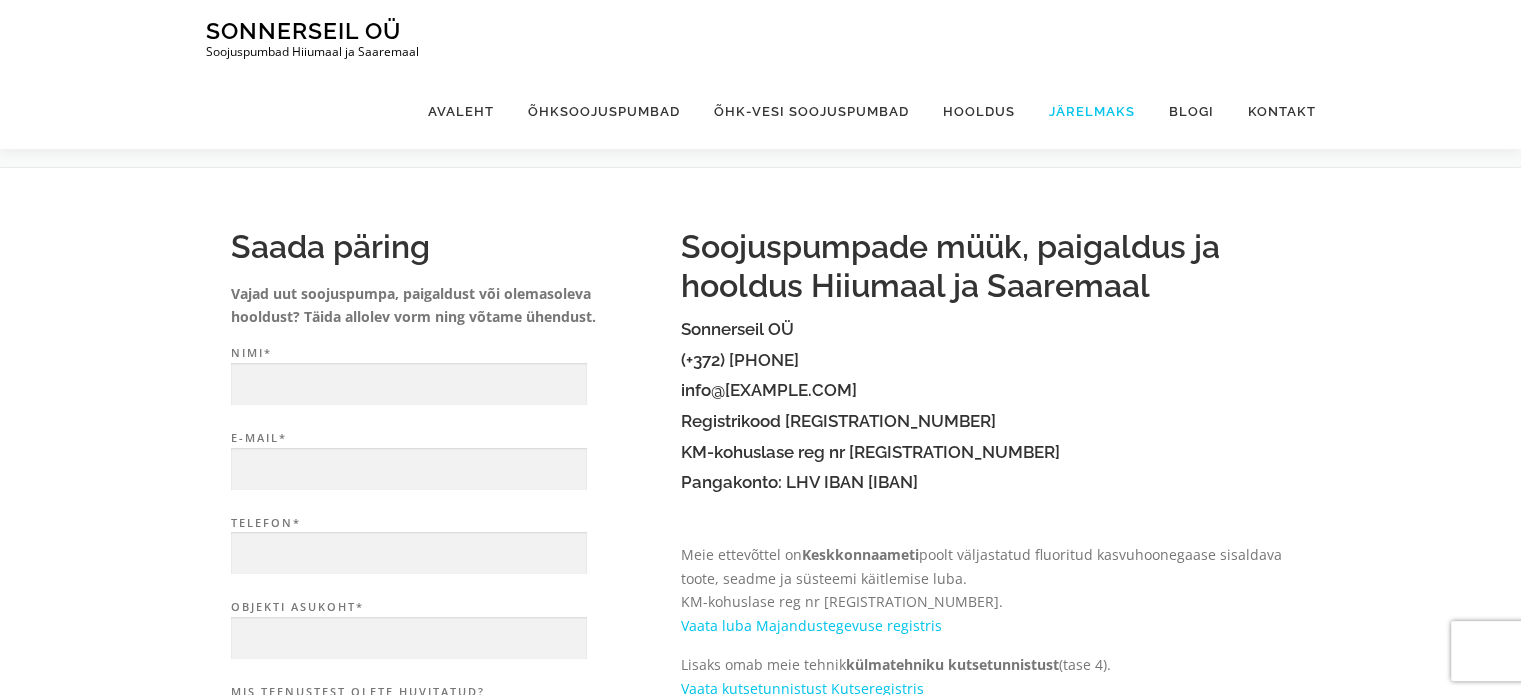 click on "Järelmaks" at bounding box center (1092, 111) 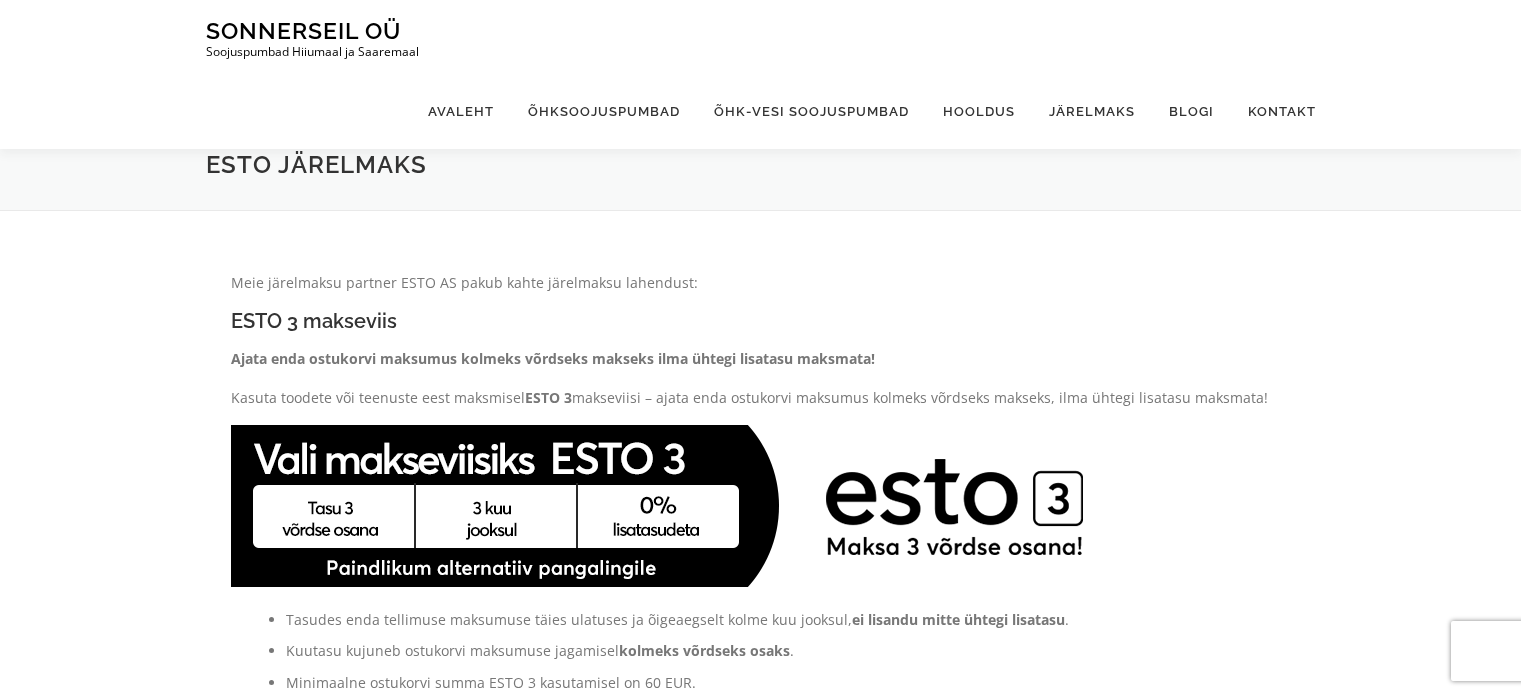 scroll, scrollTop: 0, scrollLeft: 0, axis: both 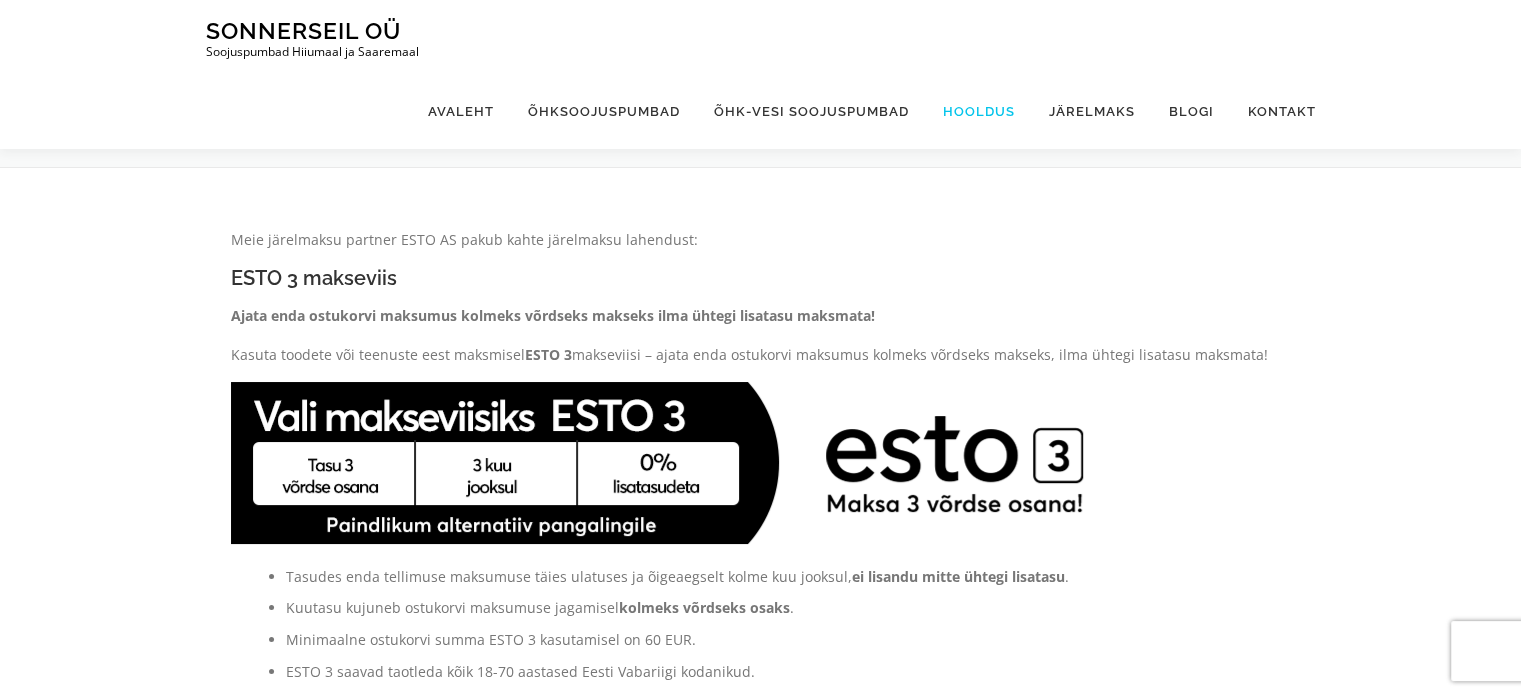 click on "Hooldus" at bounding box center [979, 111] 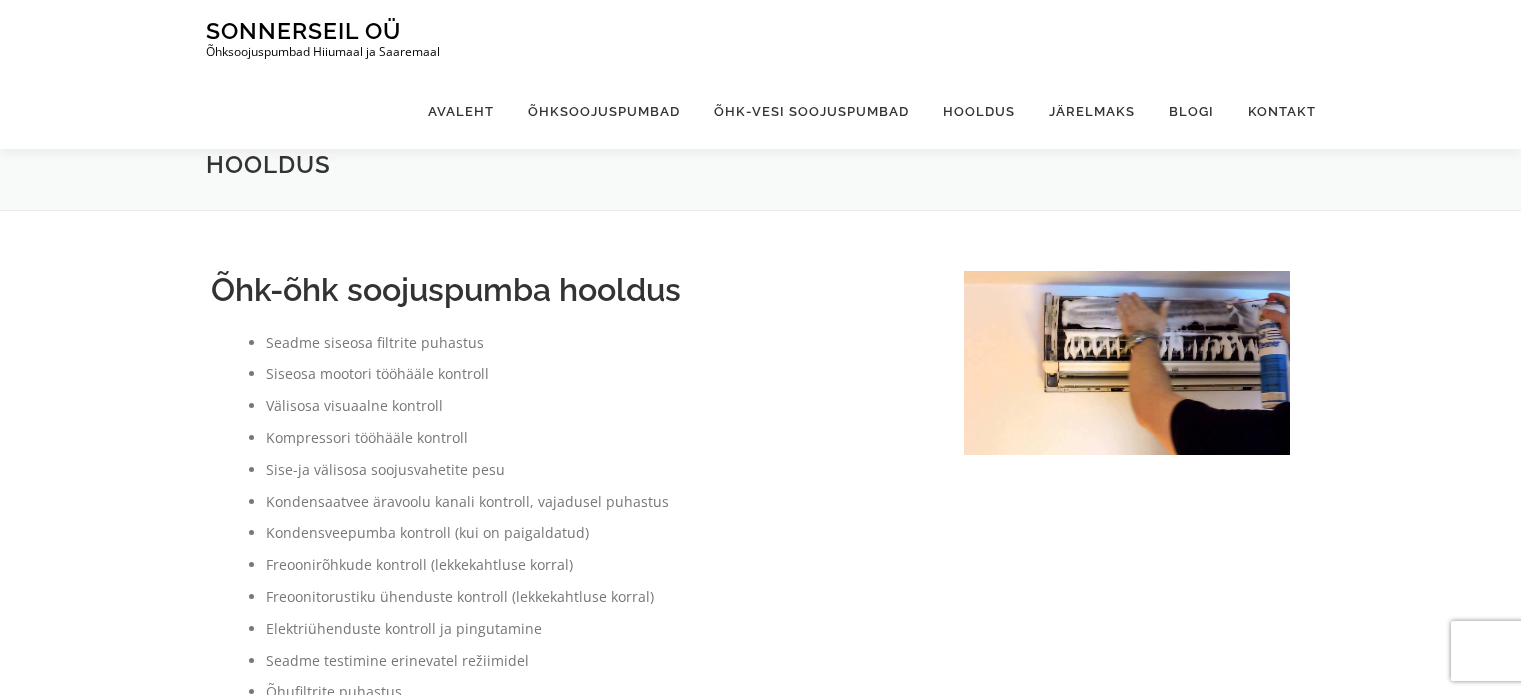 scroll, scrollTop: 0, scrollLeft: 0, axis: both 